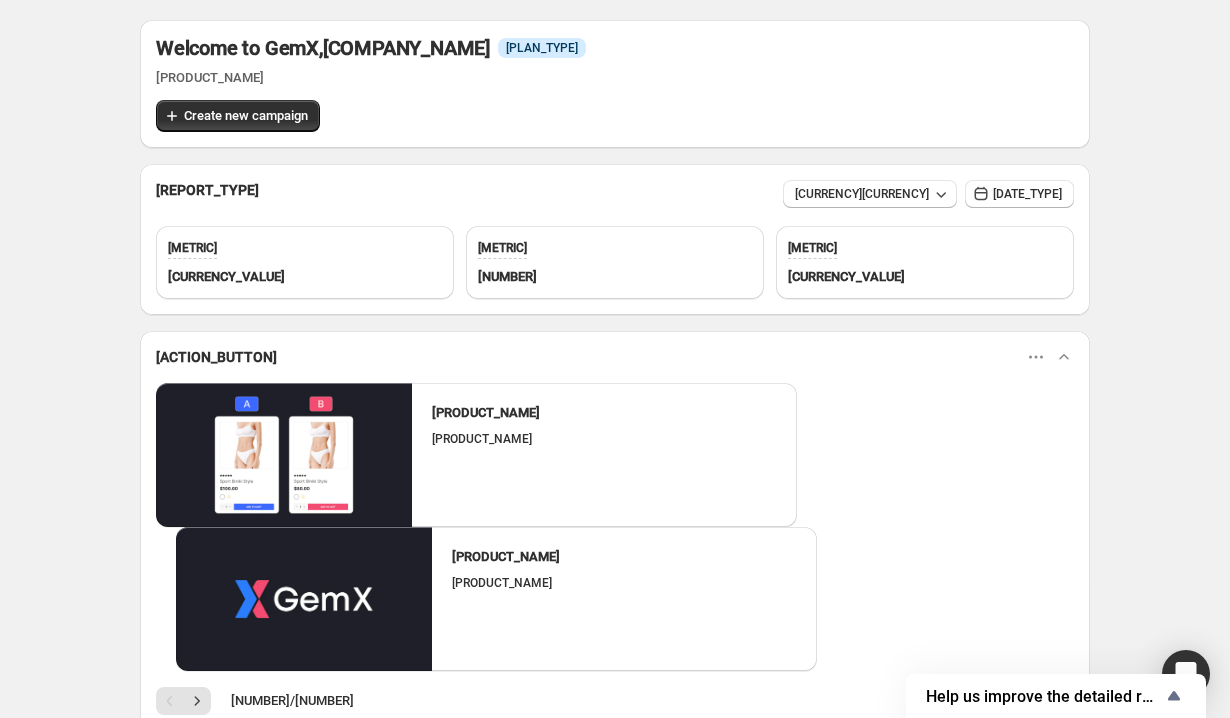 scroll, scrollTop: 438, scrollLeft: 0, axis: vertical 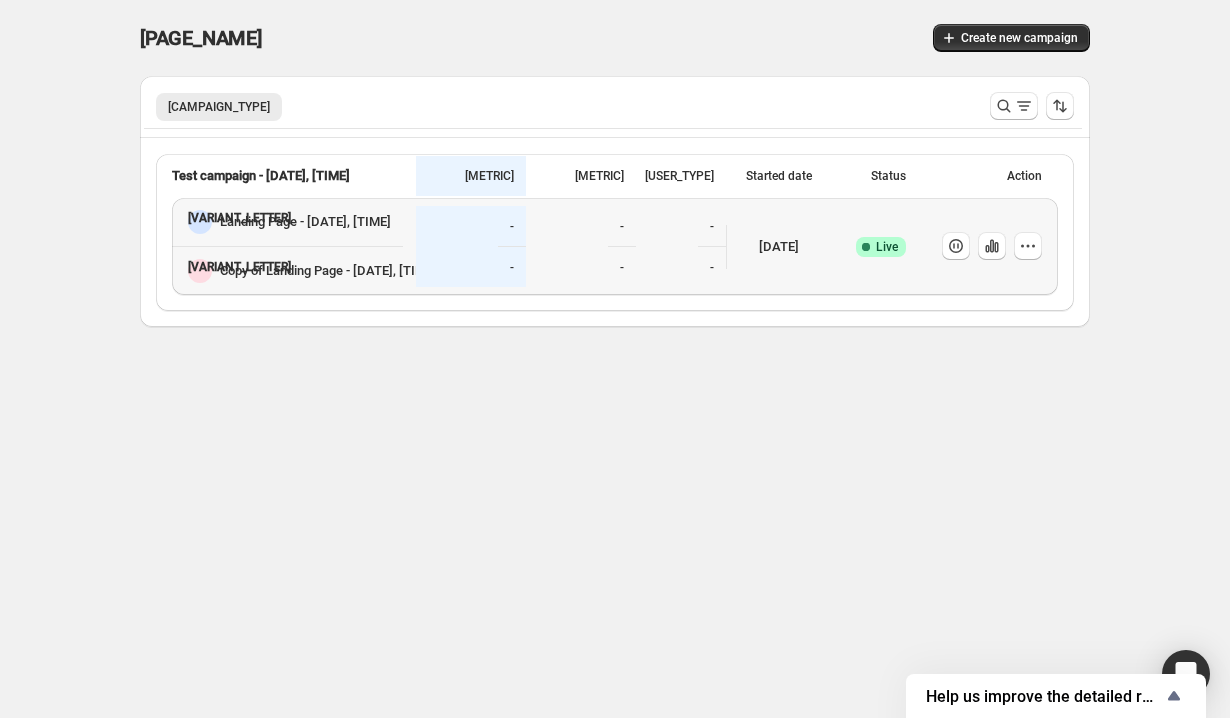 click on "Success Complete Live" at bounding box center (281, 222) 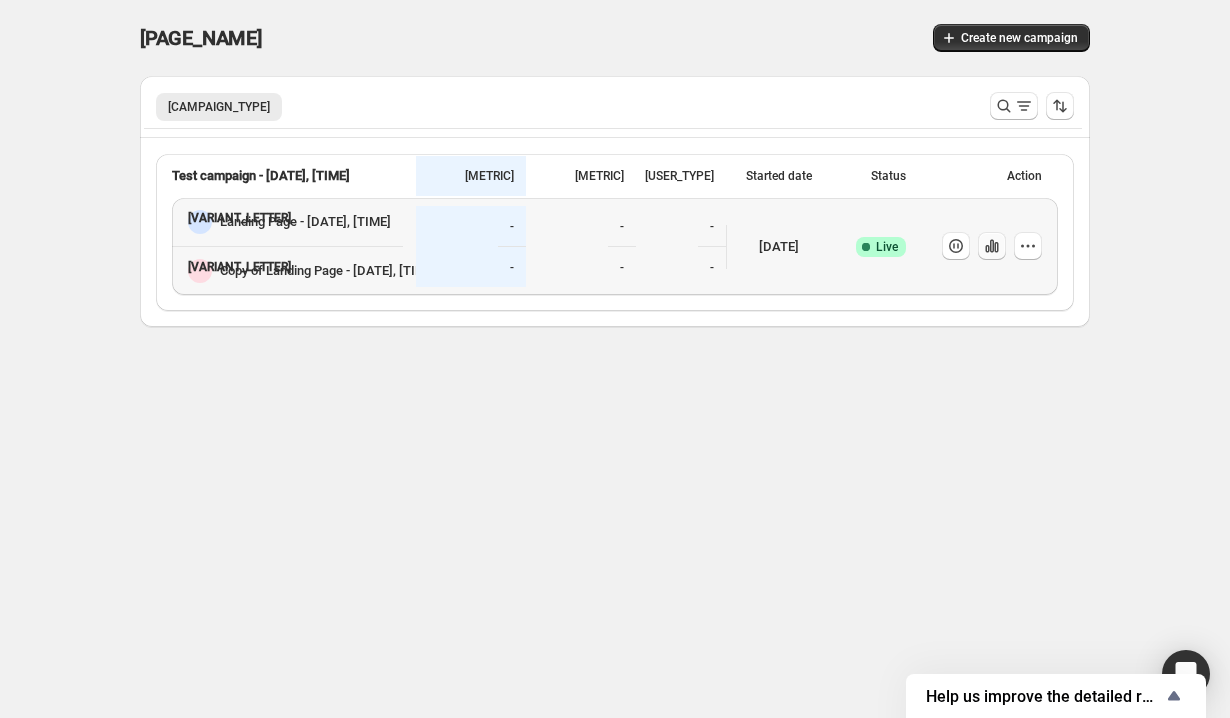 click at bounding box center (956, 246) 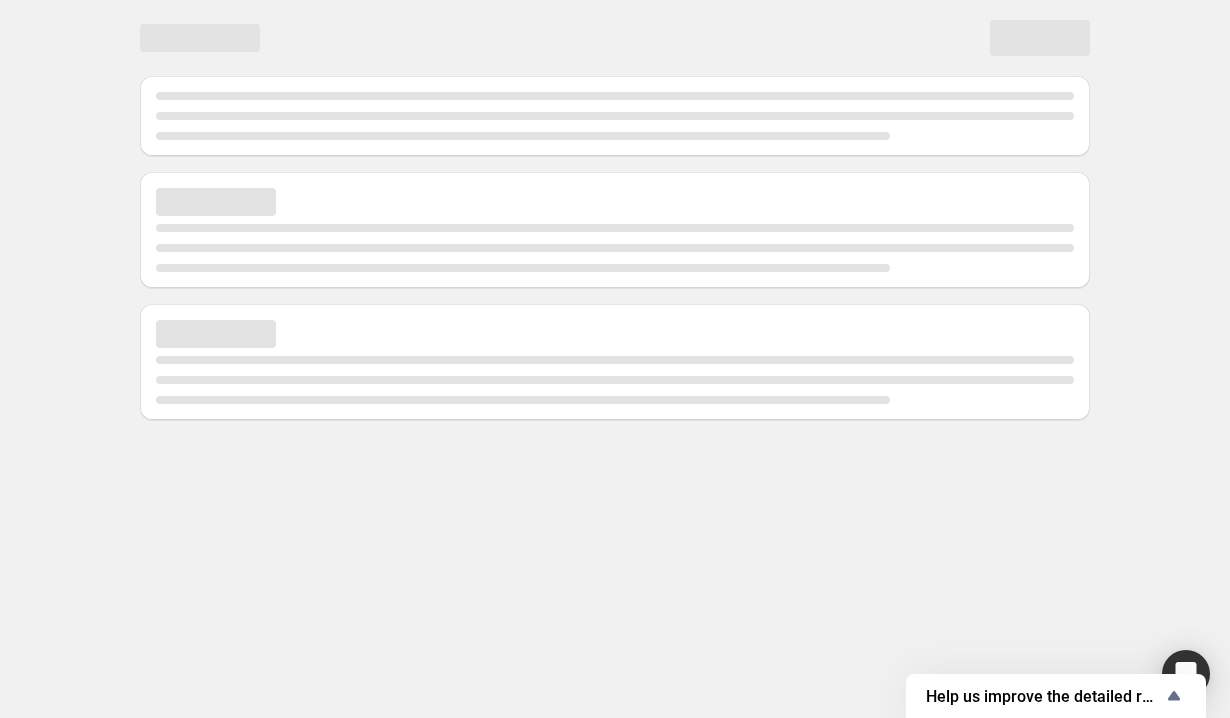 click at bounding box center (615, 248) 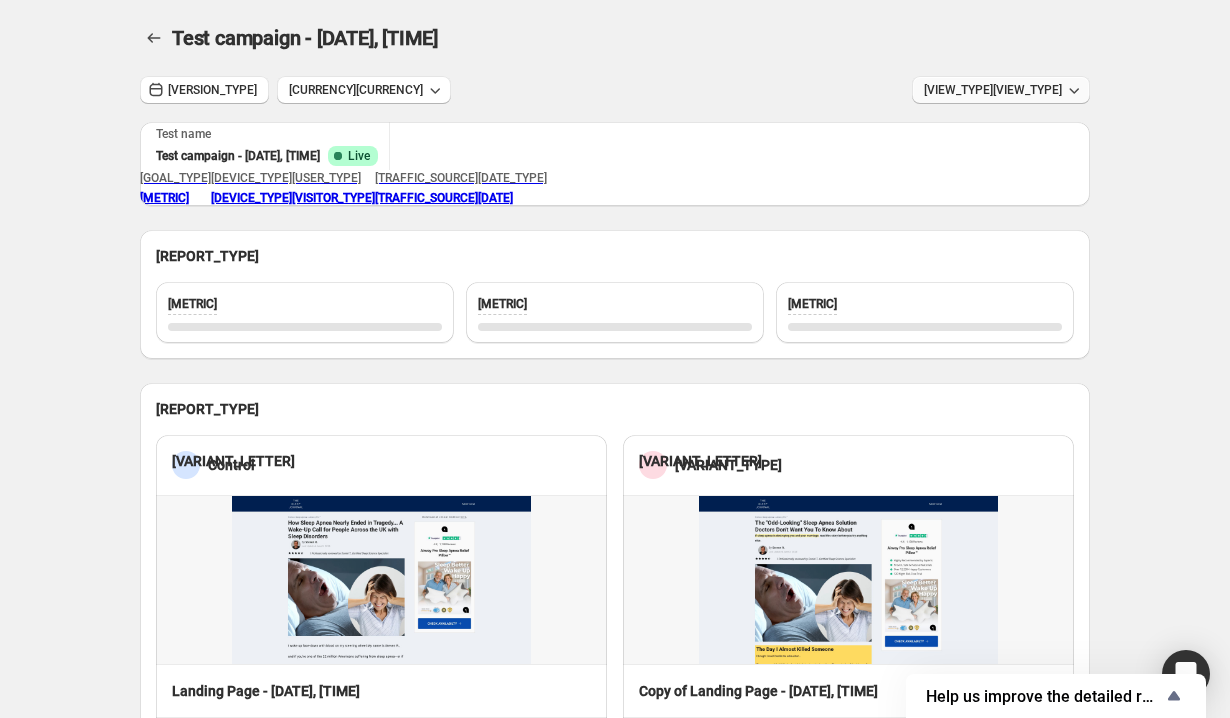 click on "[VIEW_TYPE]" at bounding box center [356, 90] 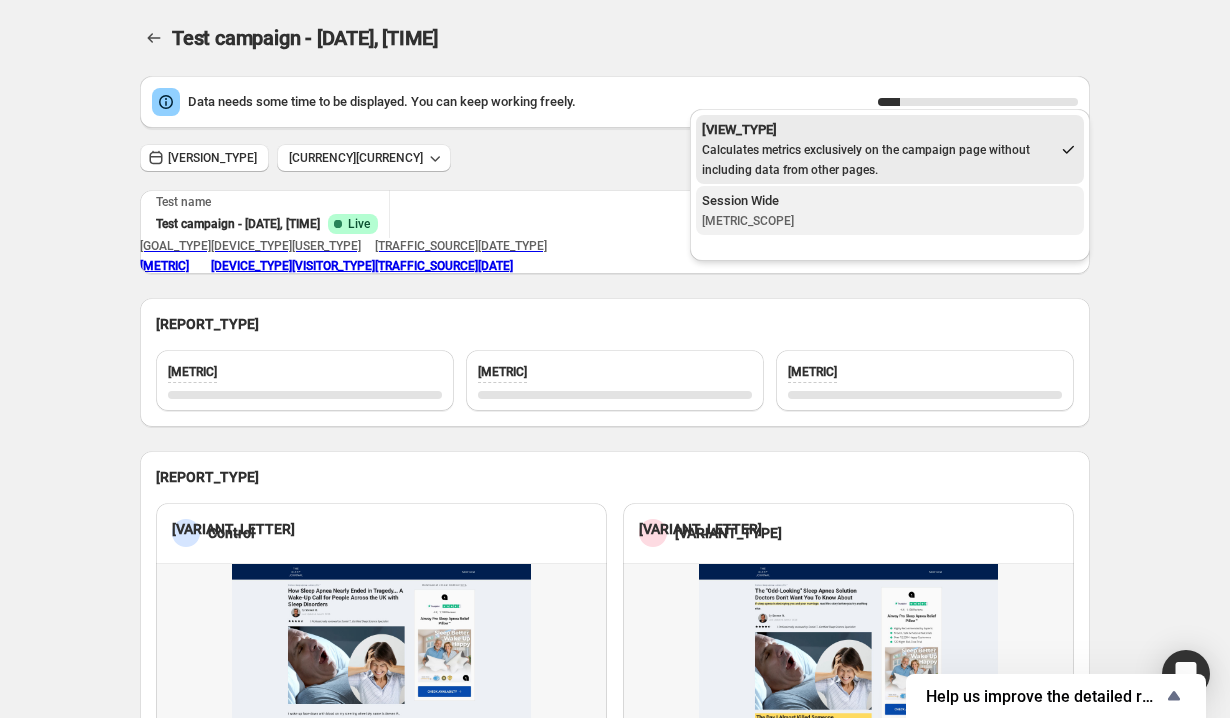click on "[METRIC_SCOPE]" at bounding box center [748, 221] 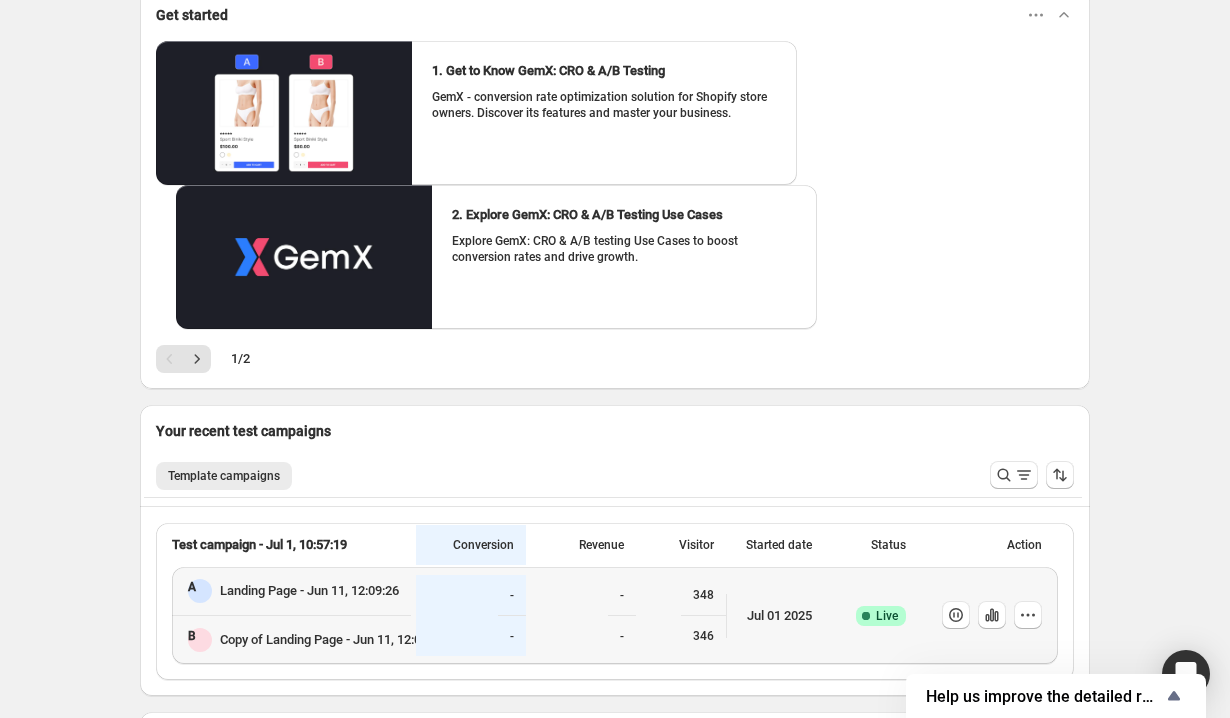 scroll, scrollTop: 438, scrollLeft: 0, axis: vertical 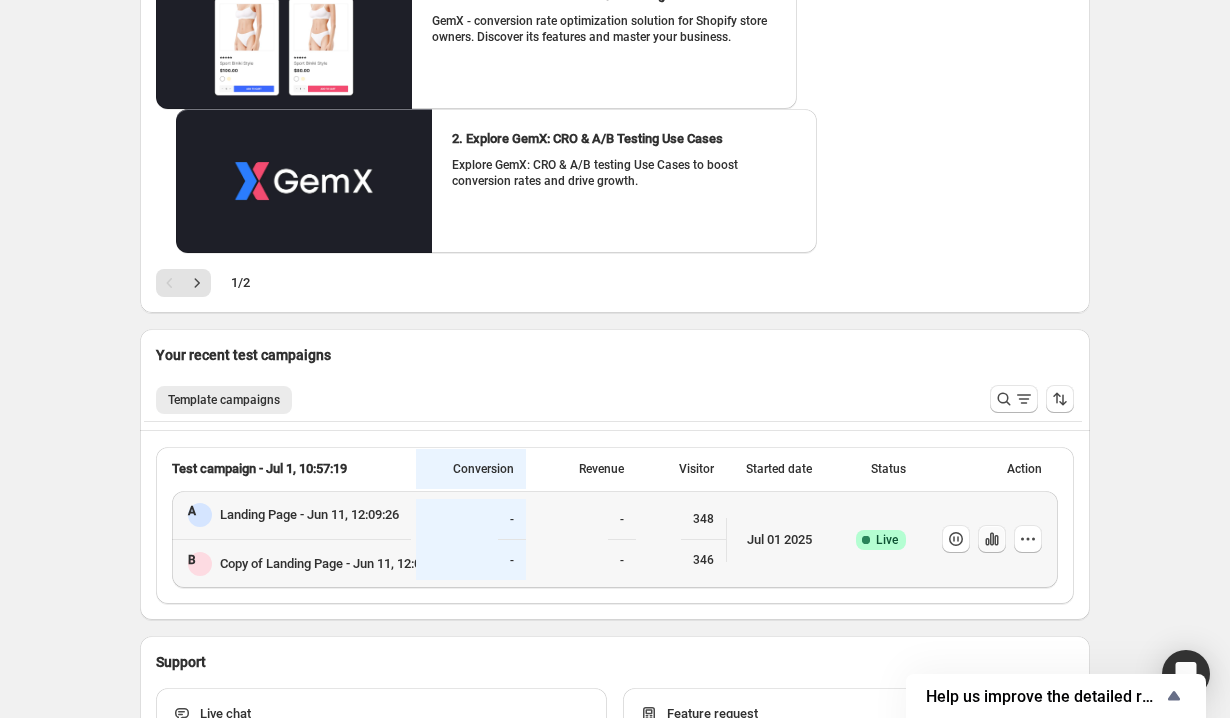 click at bounding box center [956, 539] 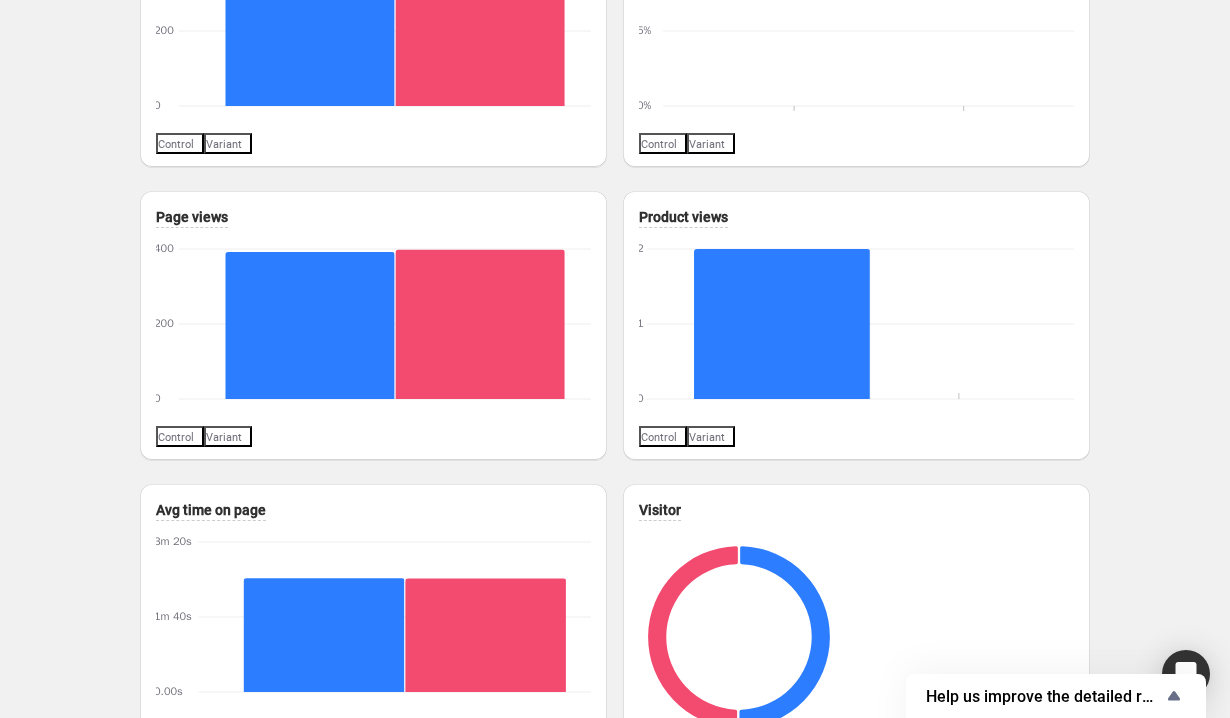 scroll, scrollTop: 0, scrollLeft: 0, axis: both 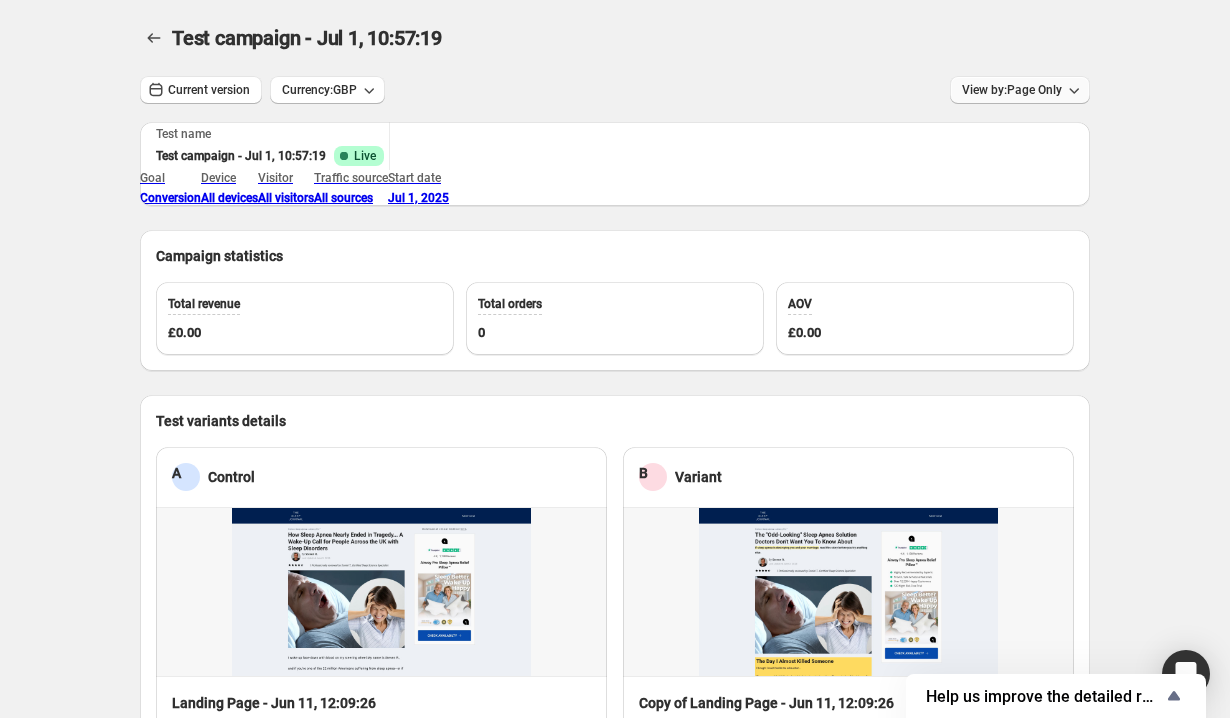 click on "[VIEW_TYPE]" at bounding box center [327, 90] 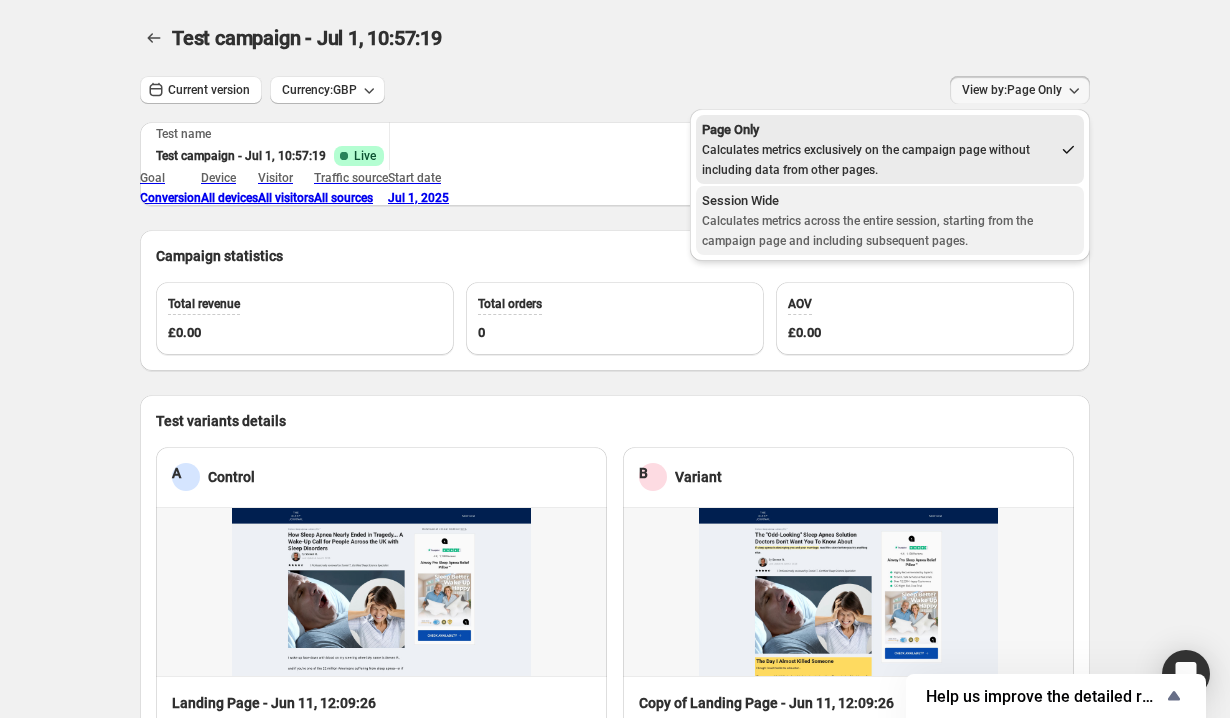 click on "[METRIC_SCOPE]" at bounding box center [867, 231] 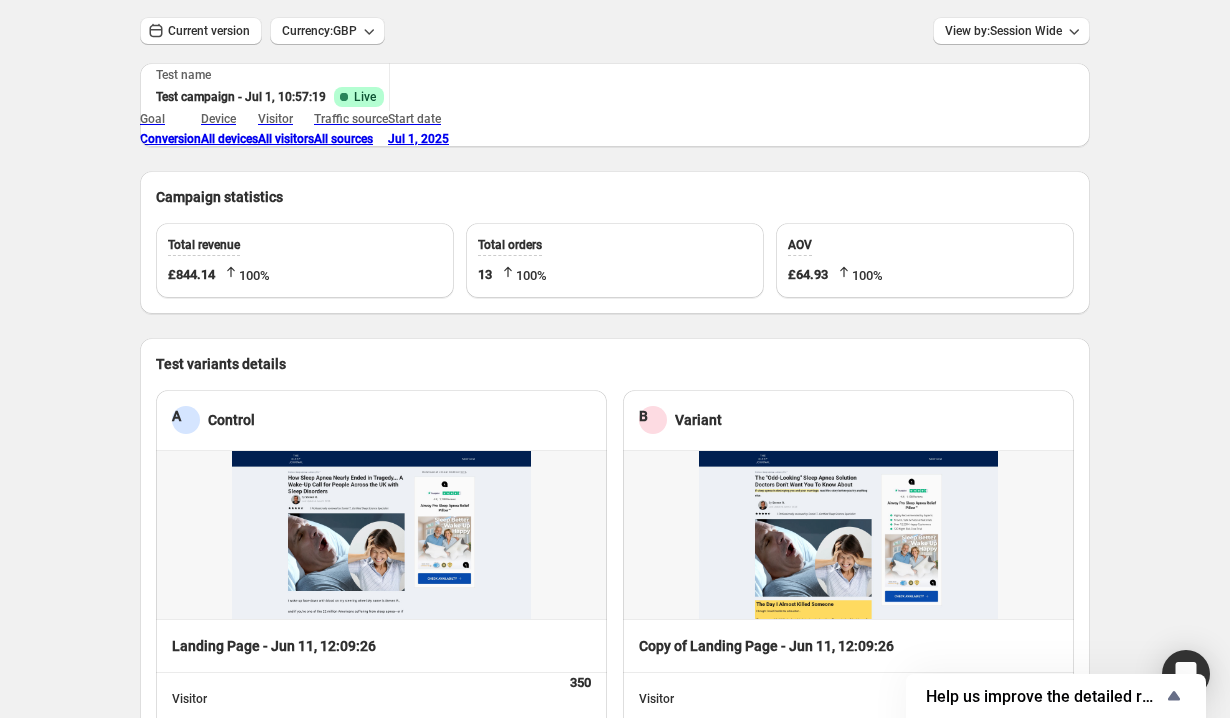 scroll, scrollTop: 0, scrollLeft: 0, axis: both 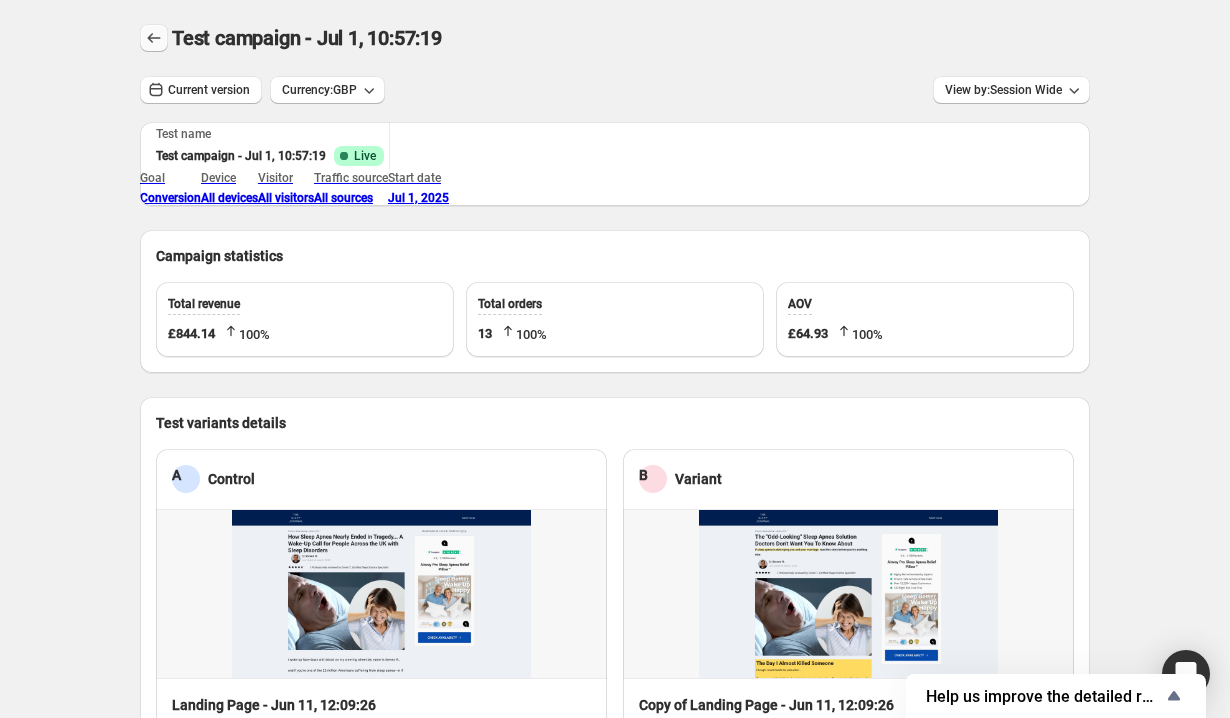 click at bounding box center [154, 38] 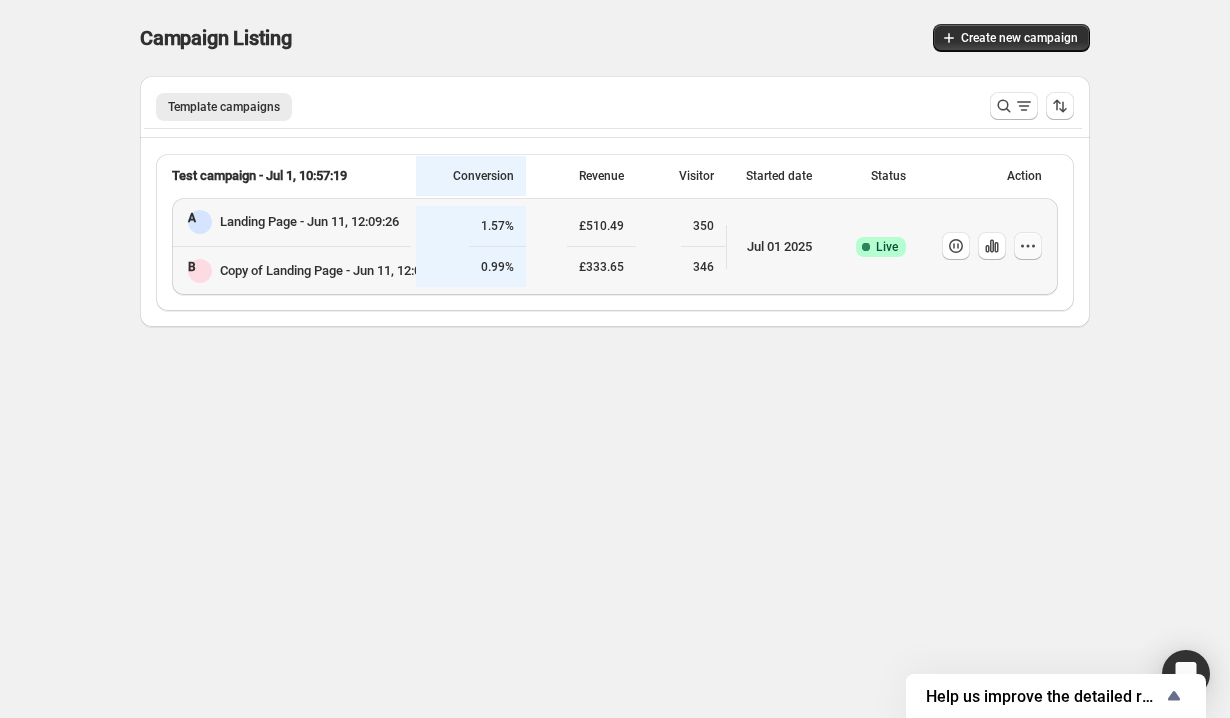click at bounding box center [1028, 246] 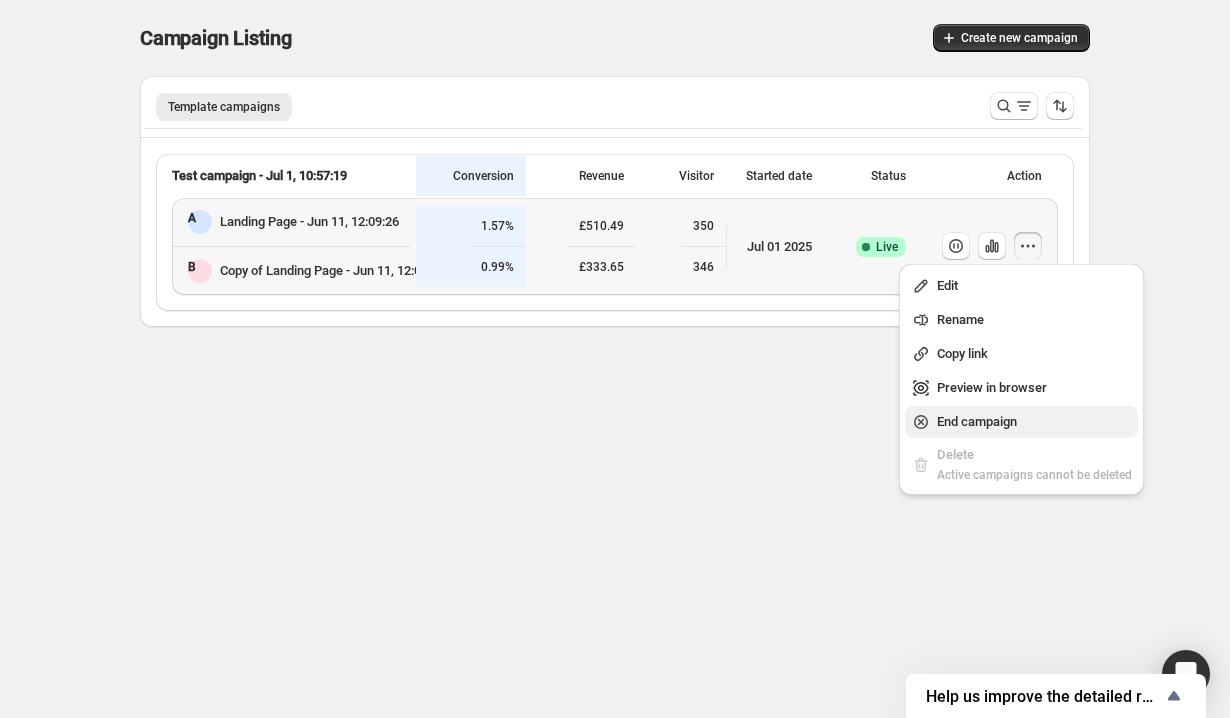 click on "End campaign" at bounding box center [977, 421] 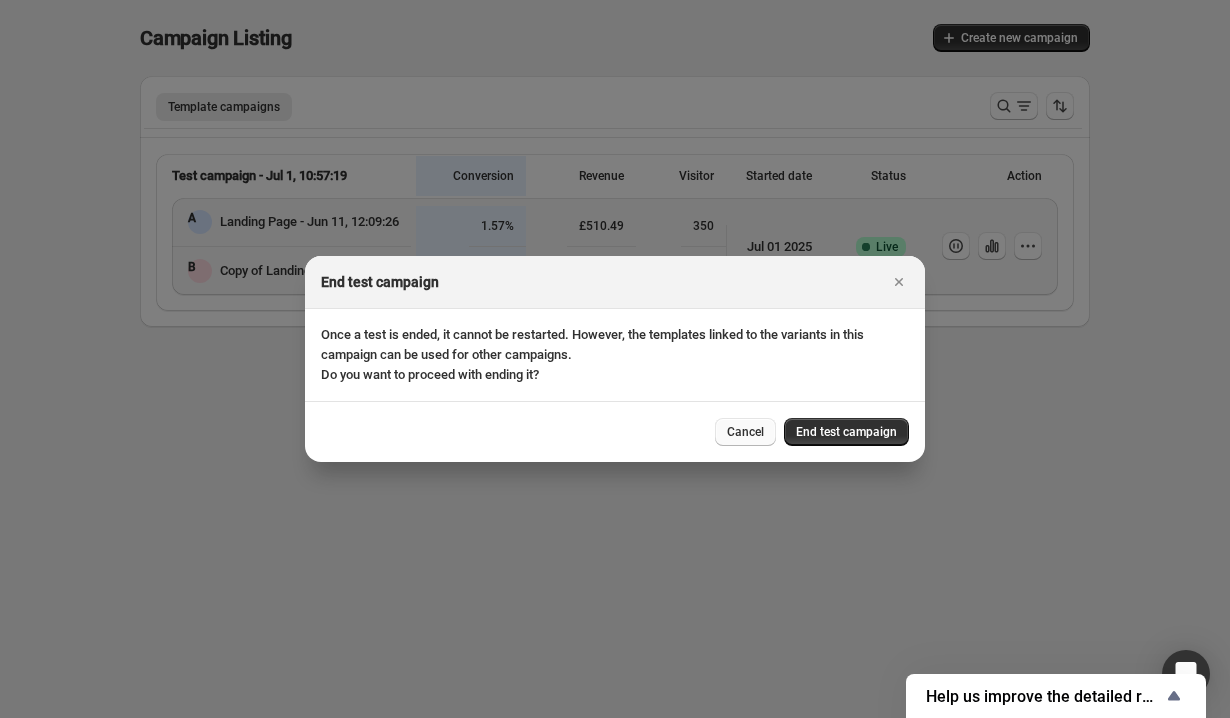 click on "Cancel" at bounding box center (745, 432) 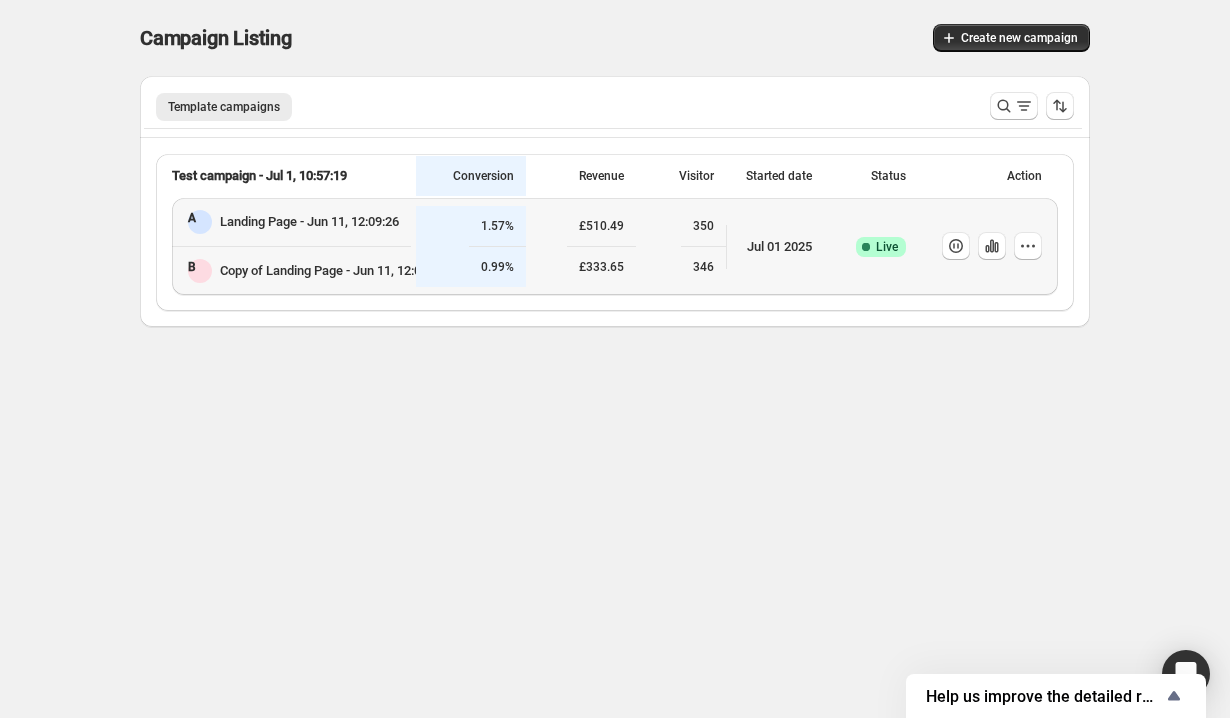 click on "Copy of Landing Page - [DATE], [TIME]" at bounding box center [309, 222] 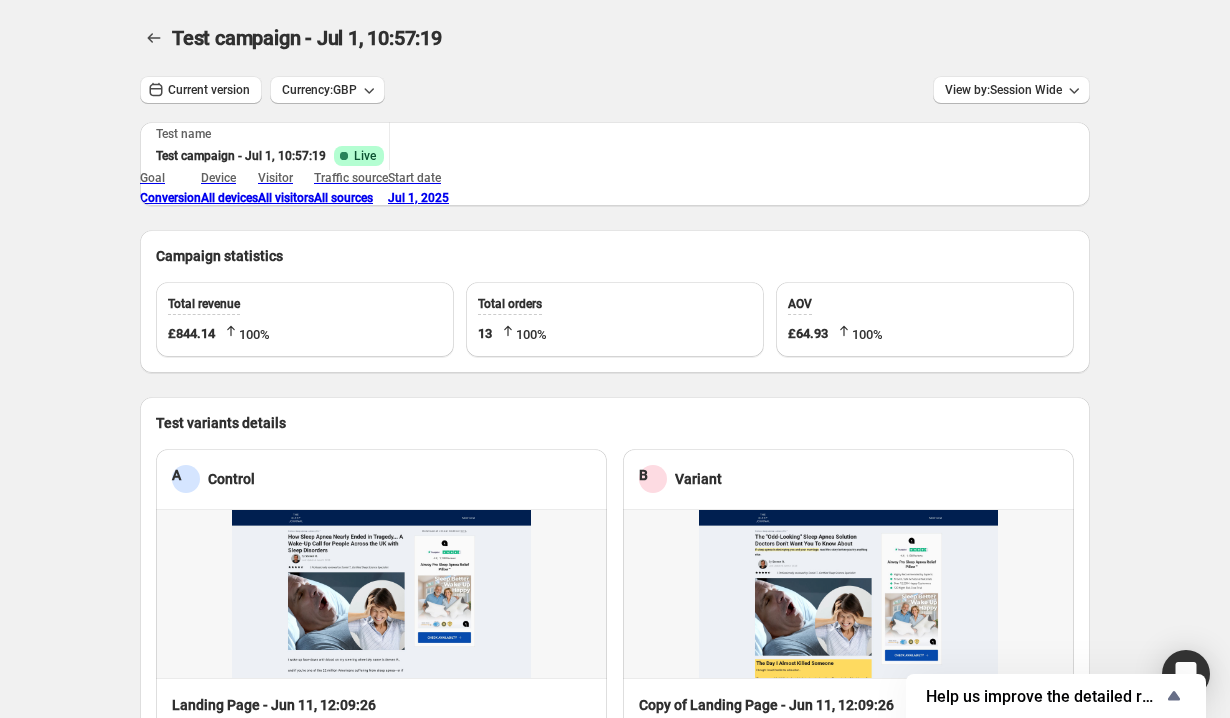 click on "Test campaign - Jul 1, 10:57:19. This page is ready Test campaign - Jul 1, 10:57:19 Current version Currency:  GBP View by:  Session Wide Test name Test campaign - Jul 1, 10:57:19   Success Complete Live Goal Conversion Device All devices Visitor All visitors Traffic source All sources Start date Jul 1, 2025 Campaign statistics Total revenue £844.14 100 % Total orders 13 100 % AOV £64.93 100 % Test variants details A Control Landing Page - Jun 11, 12:09:26 Visitor 350 Add to cart rate 5.11% Conversion rate Winner: 79.49% 1.57% Revenue £510.49 Revenue per visitor £1.46 Orders 8 AOV £63.81 B Variant Copy of Landing Page - Jun 11, 12:09:26 Visitor 346 Add to cart rate 2.97% Conversion rate 0.99% Revenue £333.65 Revenue per visitor £0.96 Orders 5 AOV £66.73 Session 0 0 200 200 400 400 Control Variant Click-through rate 0% 0% 5% 5% 10% 10% Control Variant Page views 0 0 200 200 400 400 600 600 Control Variant Product views 0 0 50 50 100 100 Control Variant Avg time on page 0.00s 0.00s 50.00s 50.00s 1m 40s" at bounding box center [615, 1145] 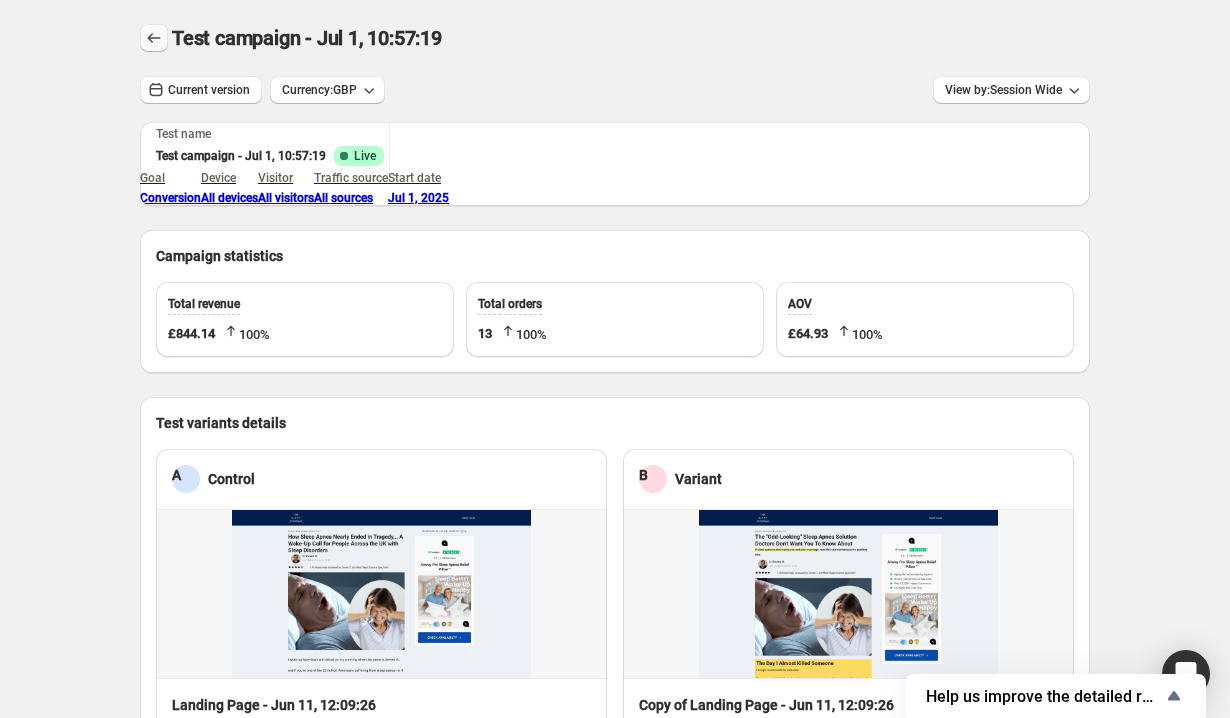 click at bounding box center [154, 38] 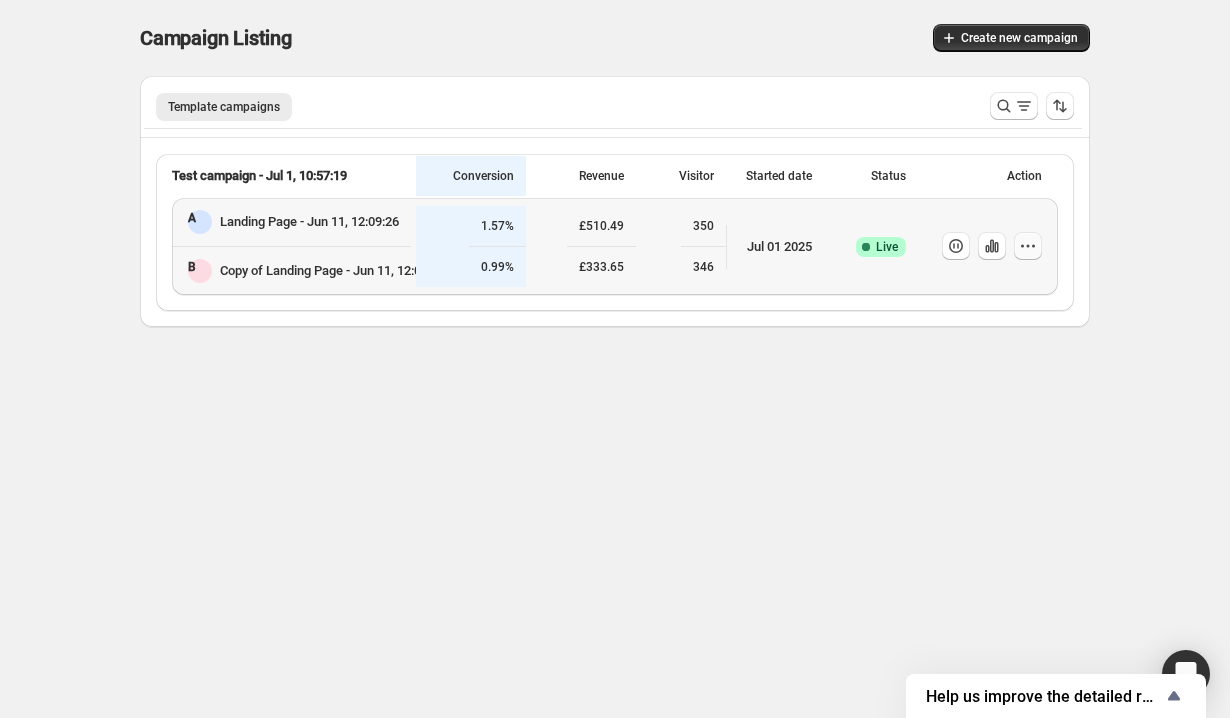click at bounding box center [1028, 246] 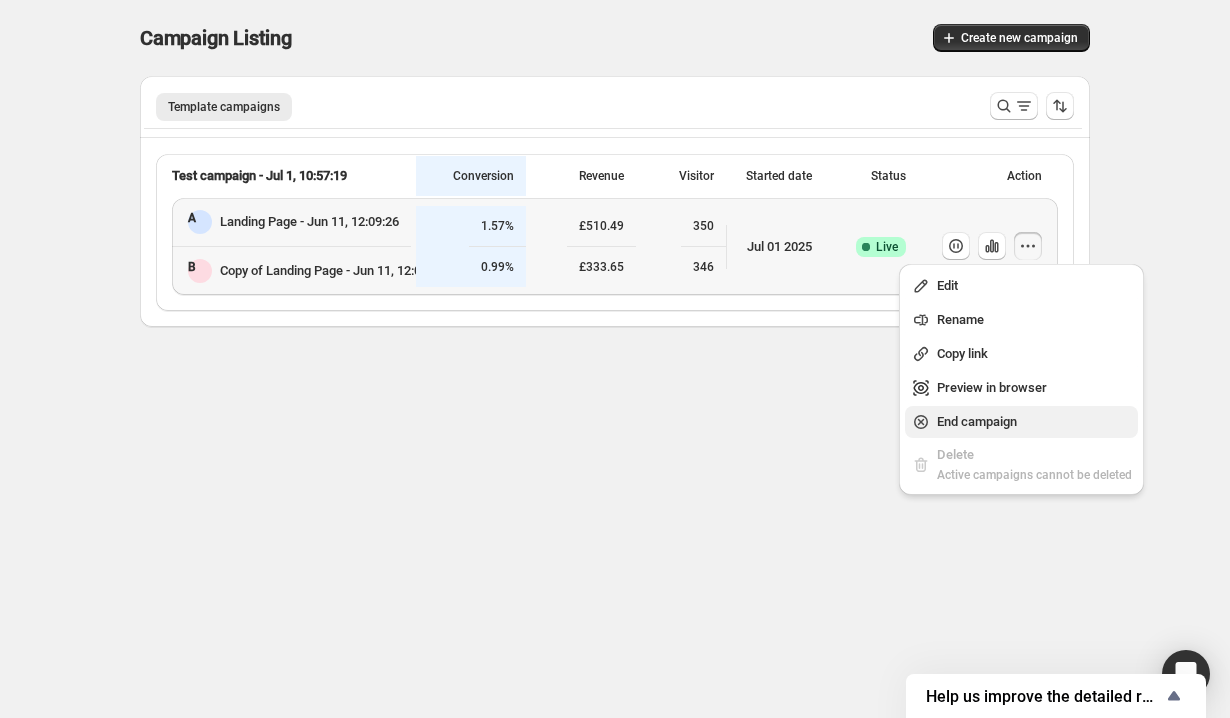 click on "End campaign" at bounding box center (977, 421) 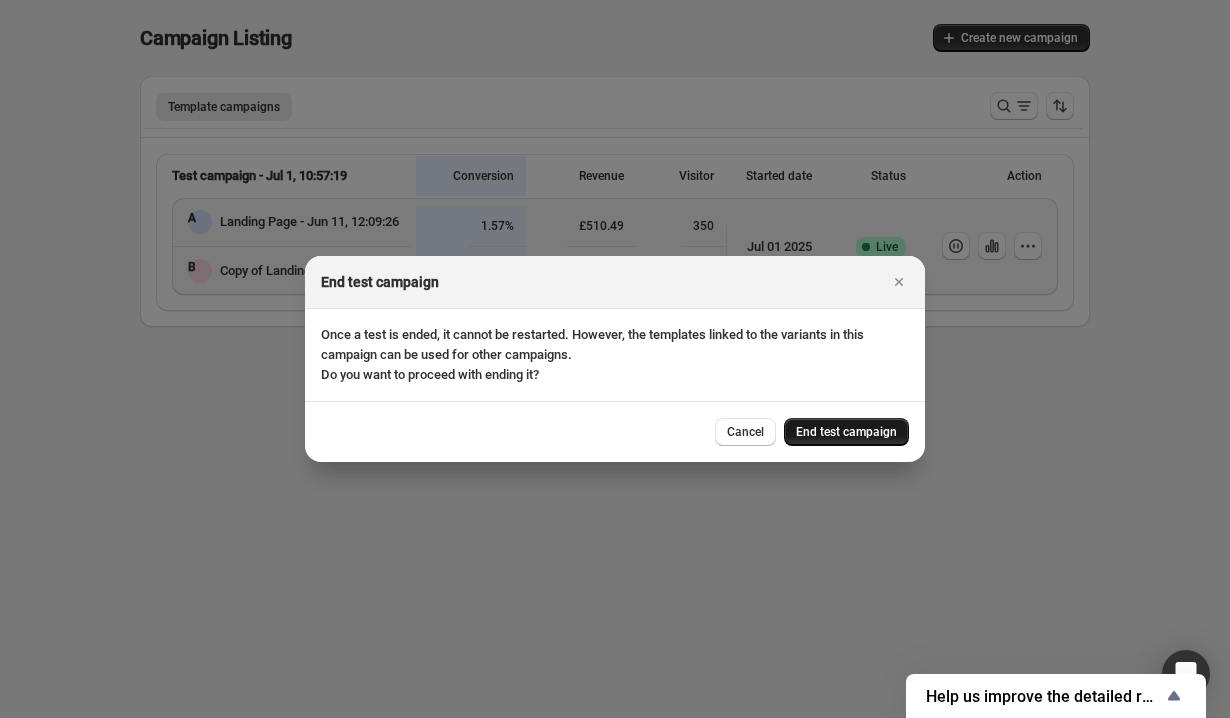 click on "End test campaign" at bounding box center (846, 432) 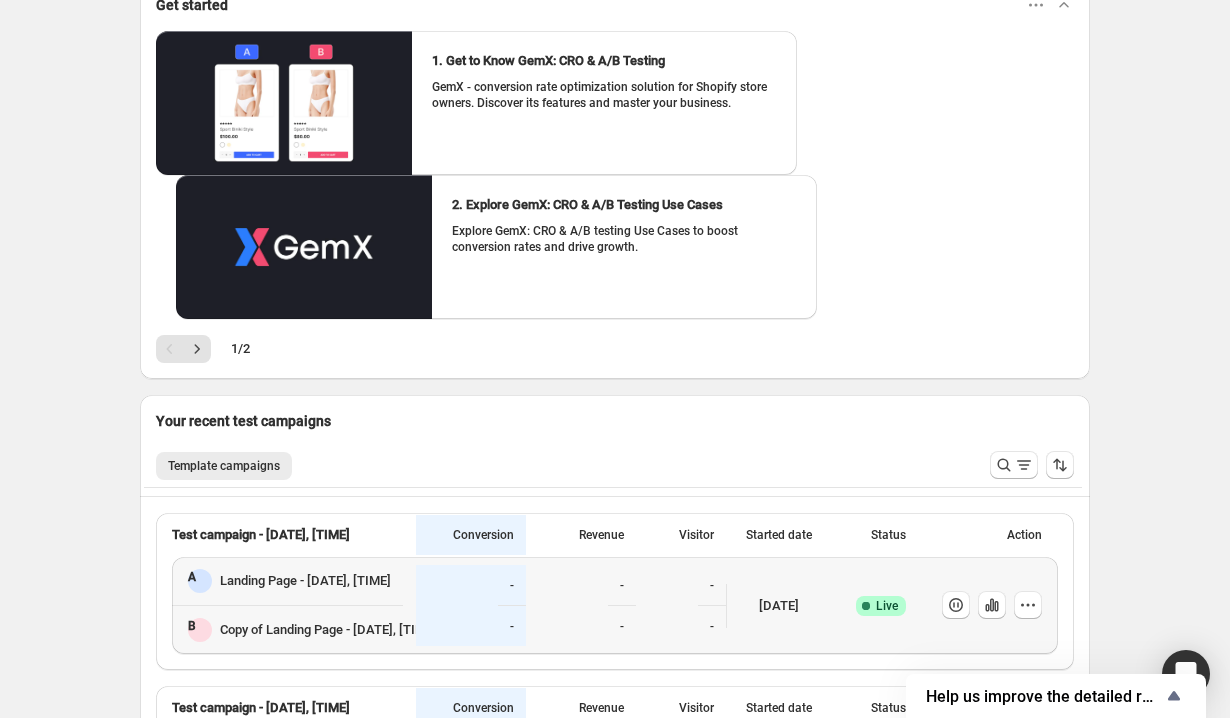 scroll, scrollTop: 611, scrollLeft: 0, axis: vertical 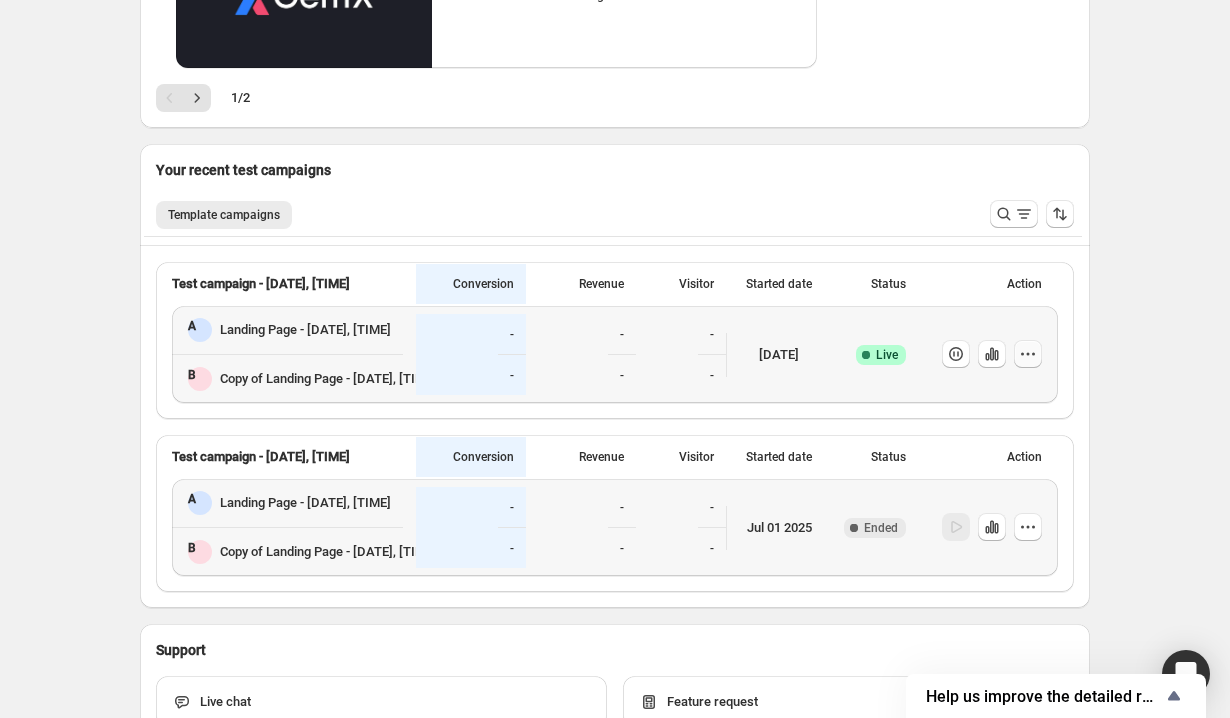 click at bounding box center (1028, 354) 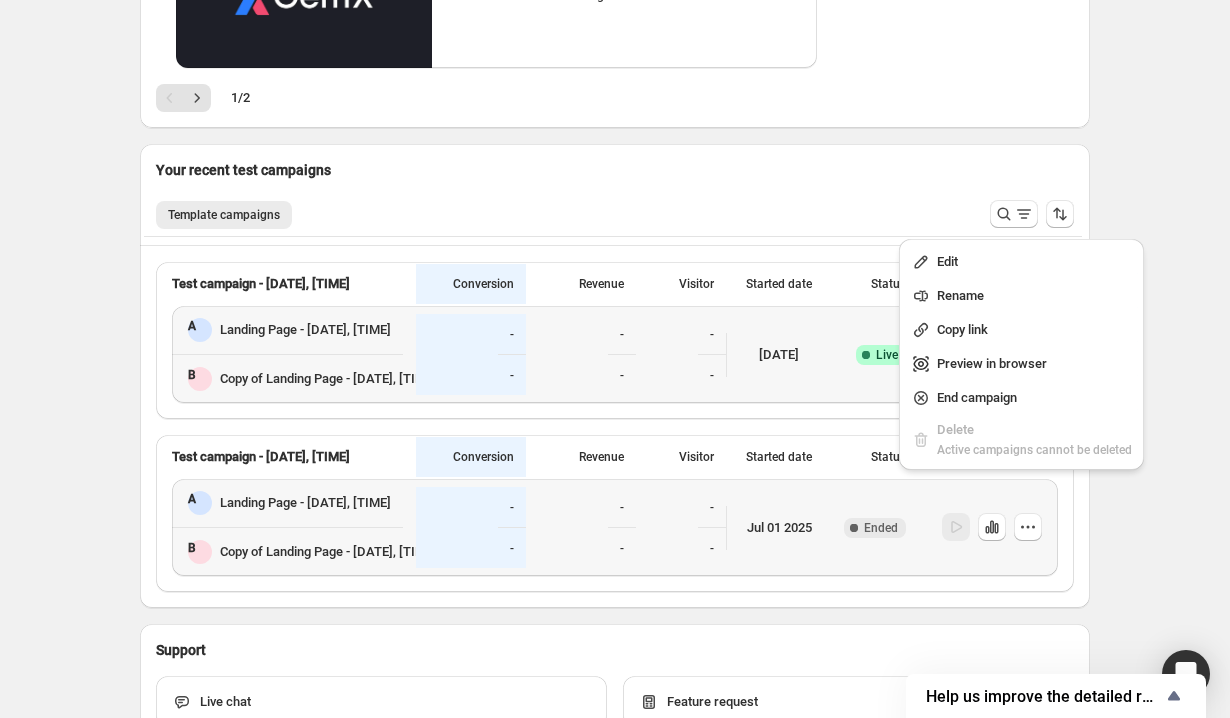 click on "Started date" at bounding box center [294, 284] 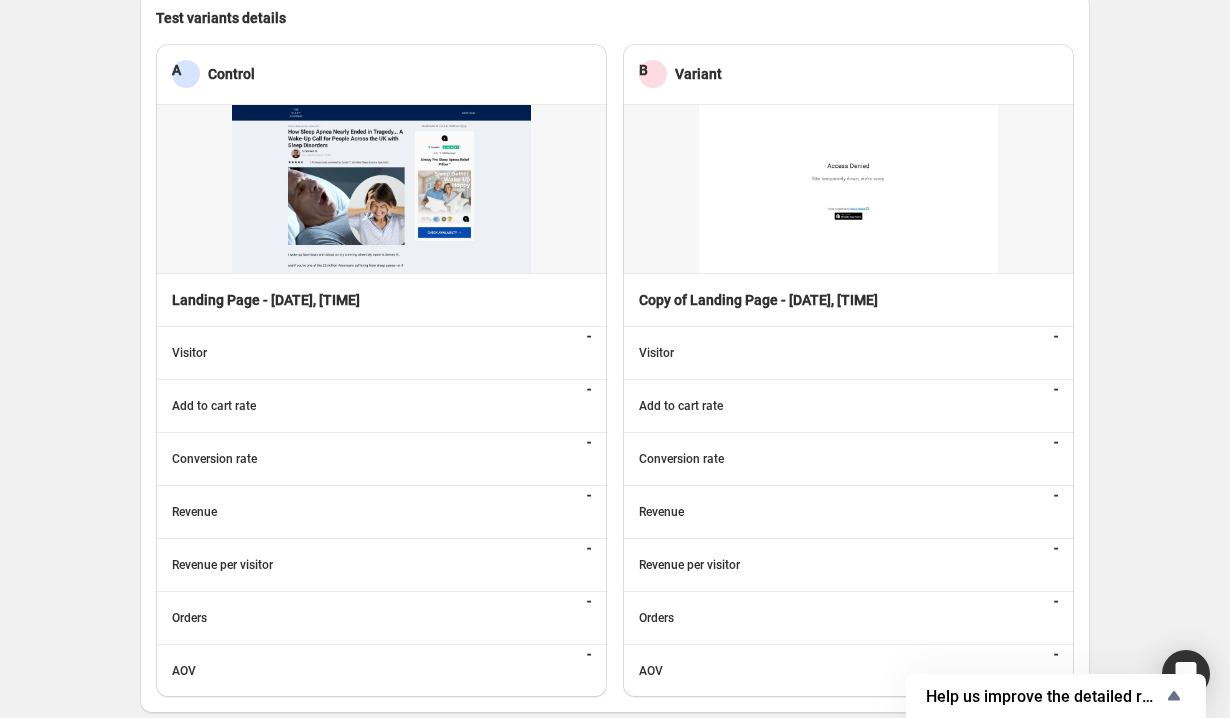 scroll, scrollTop: 0, scrollLeft: 0, axis: both 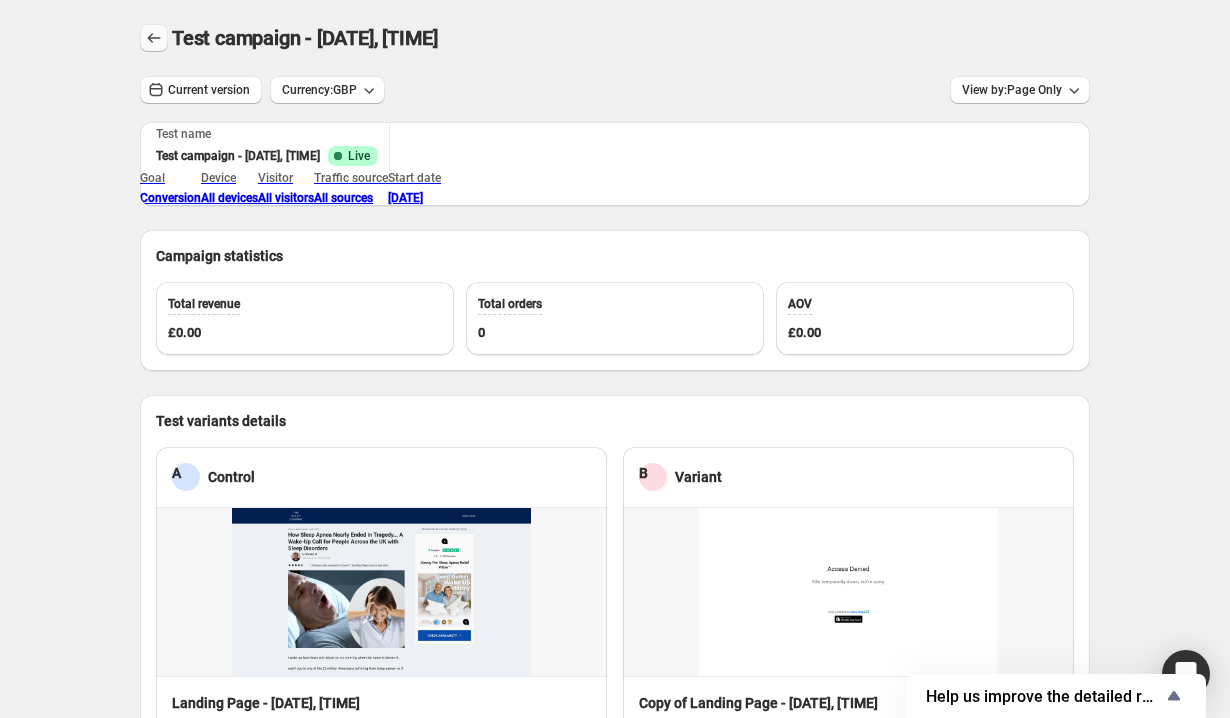 click at bounding box center [154, 38] 